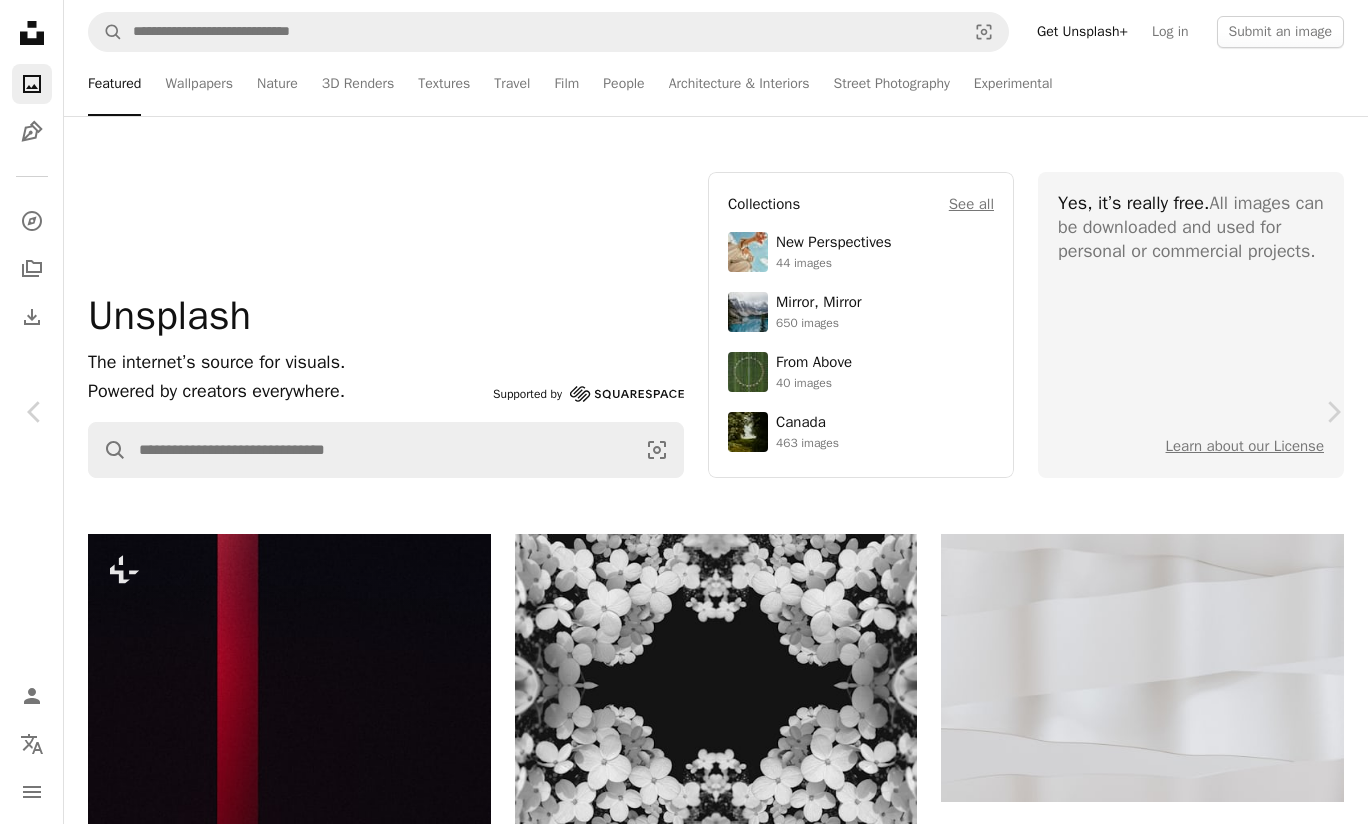 click on "A lock Download" at bounding box center [1207, 15478] 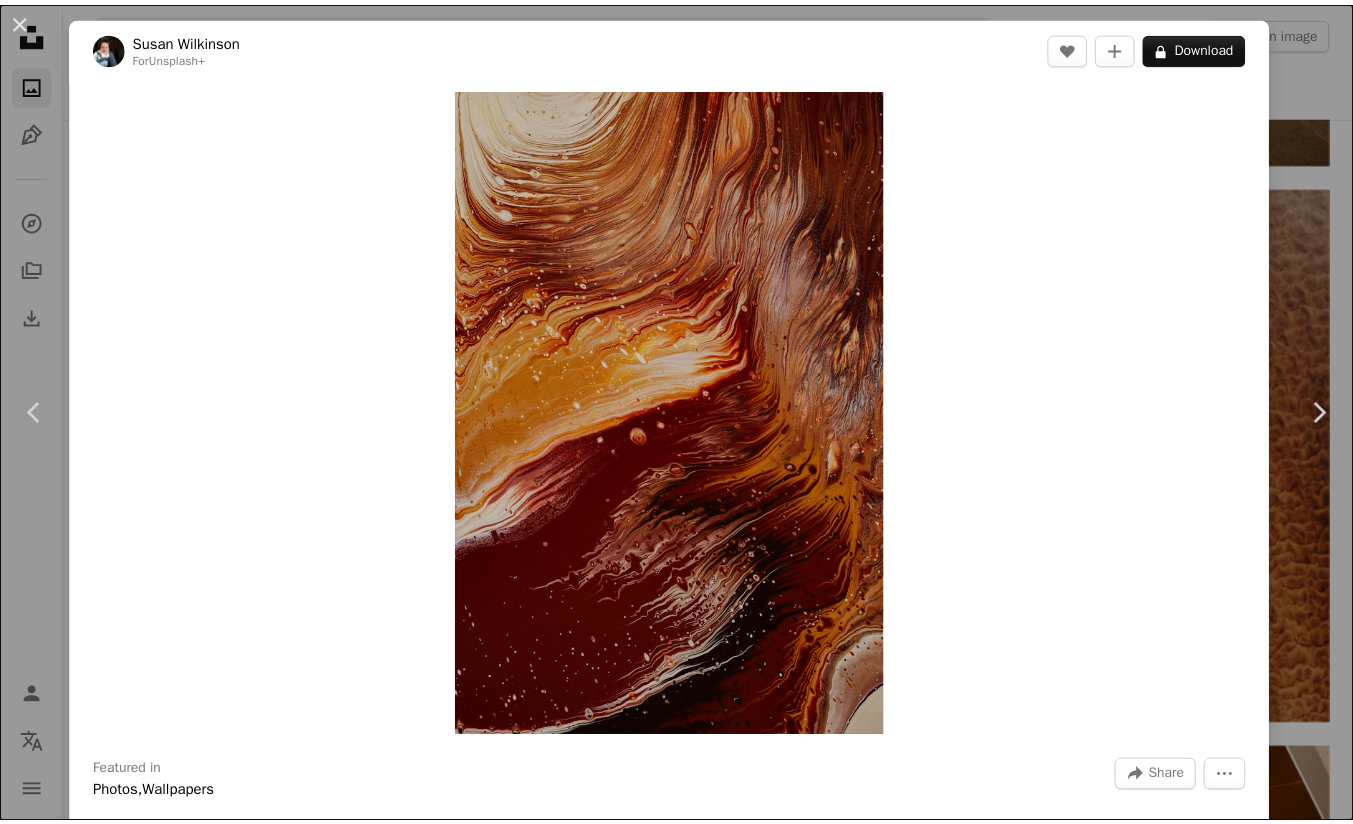 scroll, scrollTop: 12133, scrollLeft: 0, axis: vertical 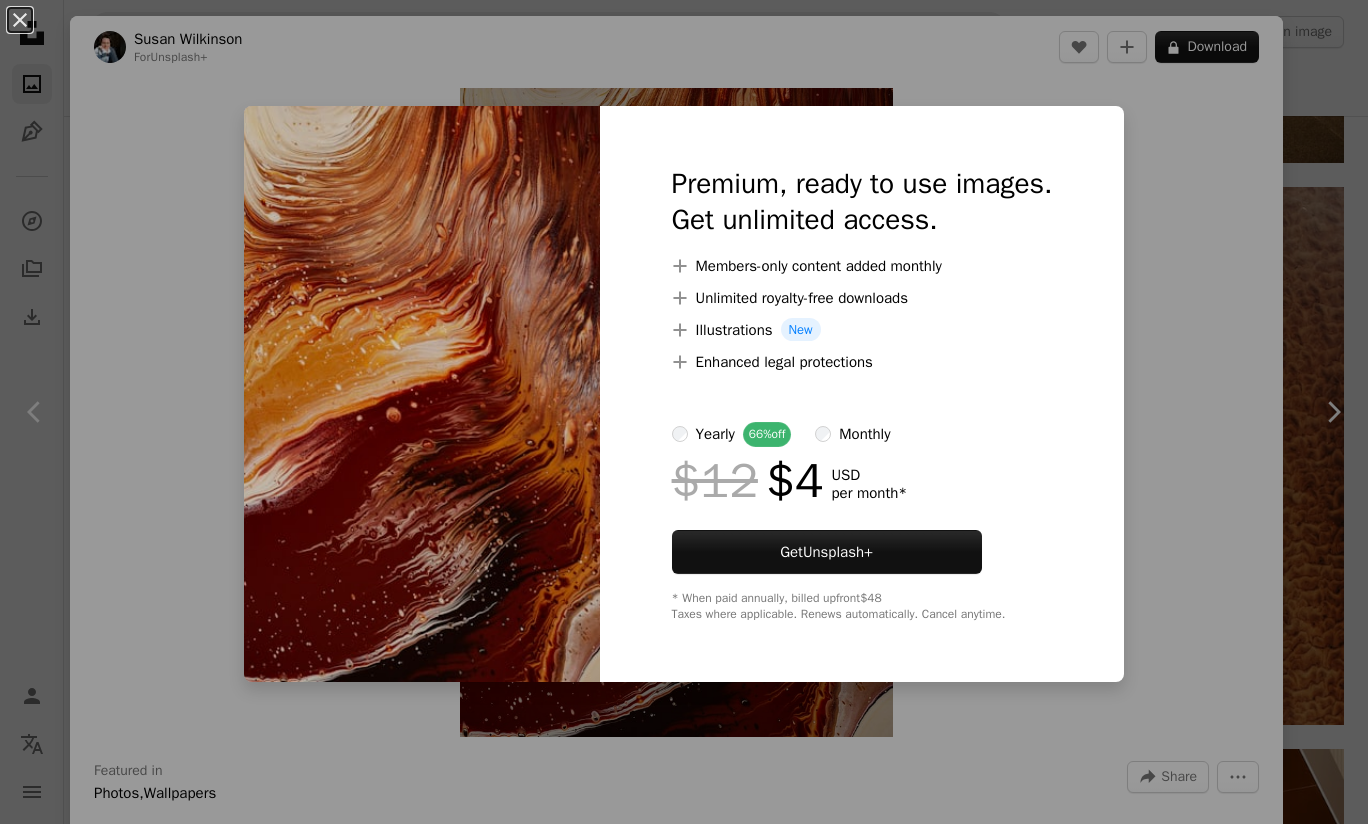 click on "An X shape Premium, ready to use images. Get unlimited access. A plus sign Members-only content added monthly A plus sign Unlimited royalty-free downloads A plus sign Illustrations  New A plus sign Enhanced legal protections yearly 66%  off monthly $12   $4 USD per month * Get  Unsplash+ * When paid annually, billed upfront  $48 Taxes where applicable. Renews automatically. Cancel anytime." at bounding box center [684, 412] 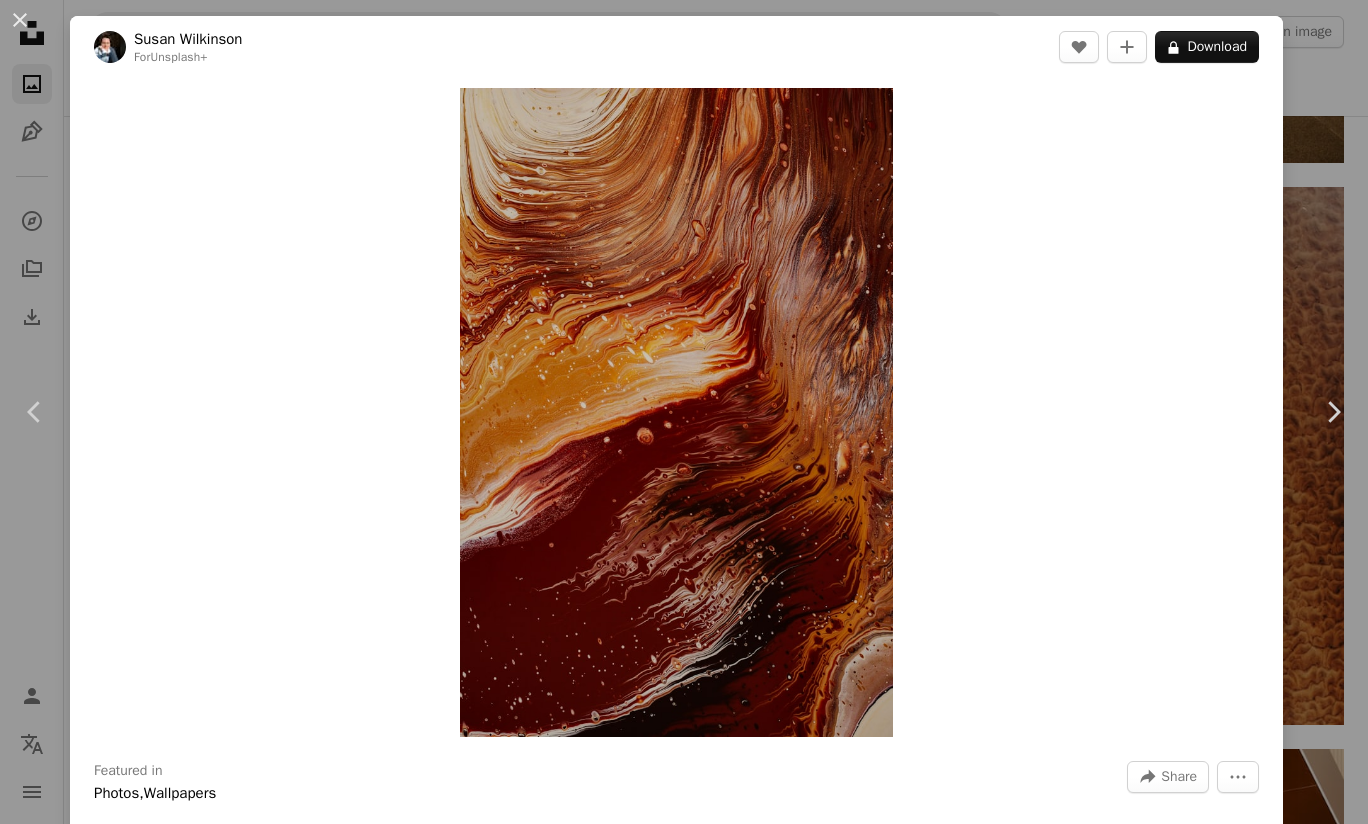 click on "An X shape Chevron left Chevron right [NAME] [LAST] For  Unsplash+ A heart A plus sign A lock Download Zoom in Featured in Photos ,  Wallpapers A forward-right arrow Share More Actions Calendar outlined Published on  December 15, 2022 Safety Licensed under the  Unsplash+ License painting orange brown wallpapers backgrounds lava mobile wallpaper liquid art pour orange and black burnt orange paint pouring fiery Backgrounds From this series Chevron right Plus sign for Unsplash+ Plus sign for Unsplash+ Plus sign for Unsplash+ Plus sign for Unsplash+ Plus sign for Unsplash+ Plus sign for Unsplash+ Plus sign for Unsplash+ Plus sign for Unsplash+ Plus sign for Unsplash+ Plus sign for Unsplash+ Related images Plus sign for Unsplash+ A heart A plus sign [NAME] [LAST] For  Unsplash+ A lock Download Plus sign for Unsplash+ A heart A plus sign [NAME] [LAST] For  Unsplash+ A lock Download Plus sign for Unsplash+ A heart A plus sign [NAME] [LAST] For  Unsplash+" at bounding box center [684, 412] 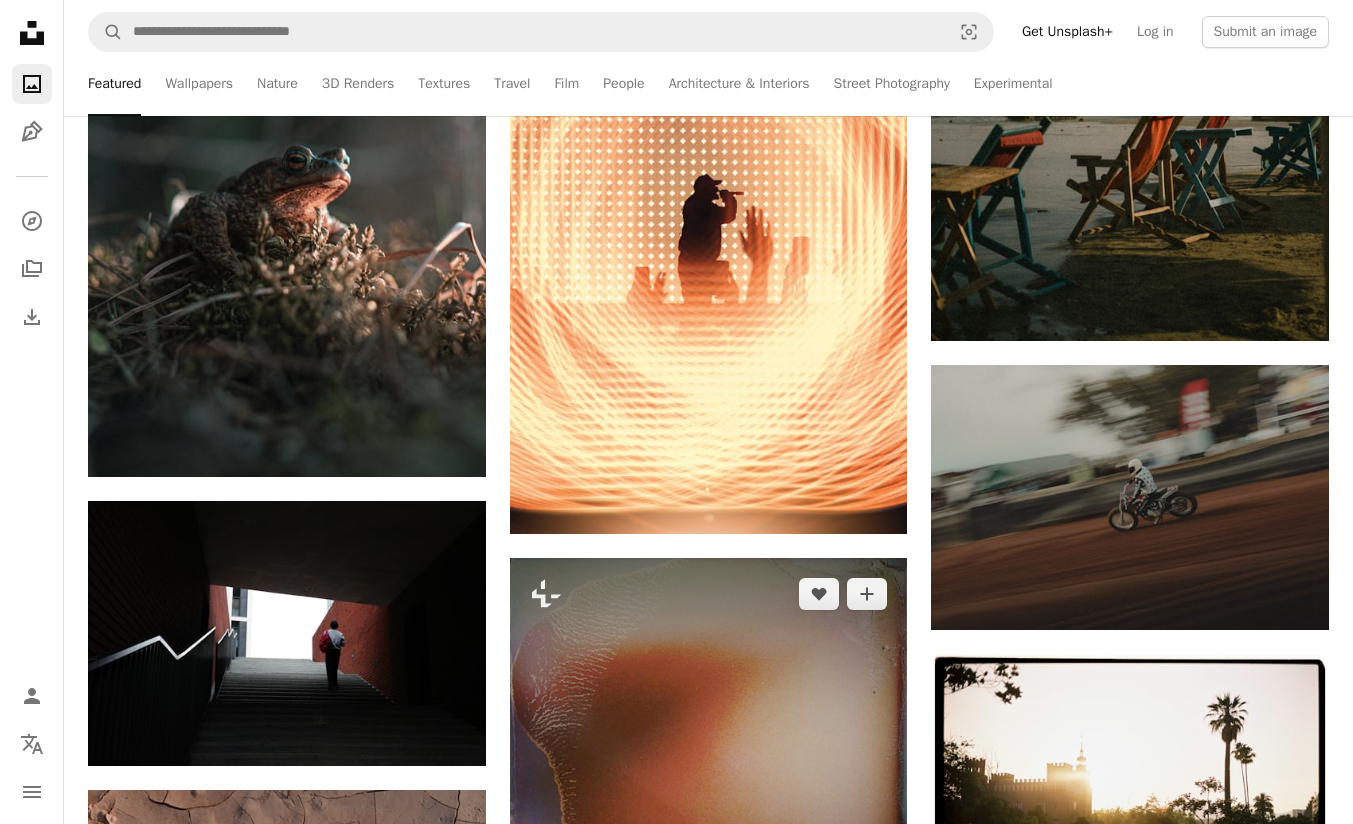 scroll, scrollTop: 54091, scrollLeft: 0, axis: vertical 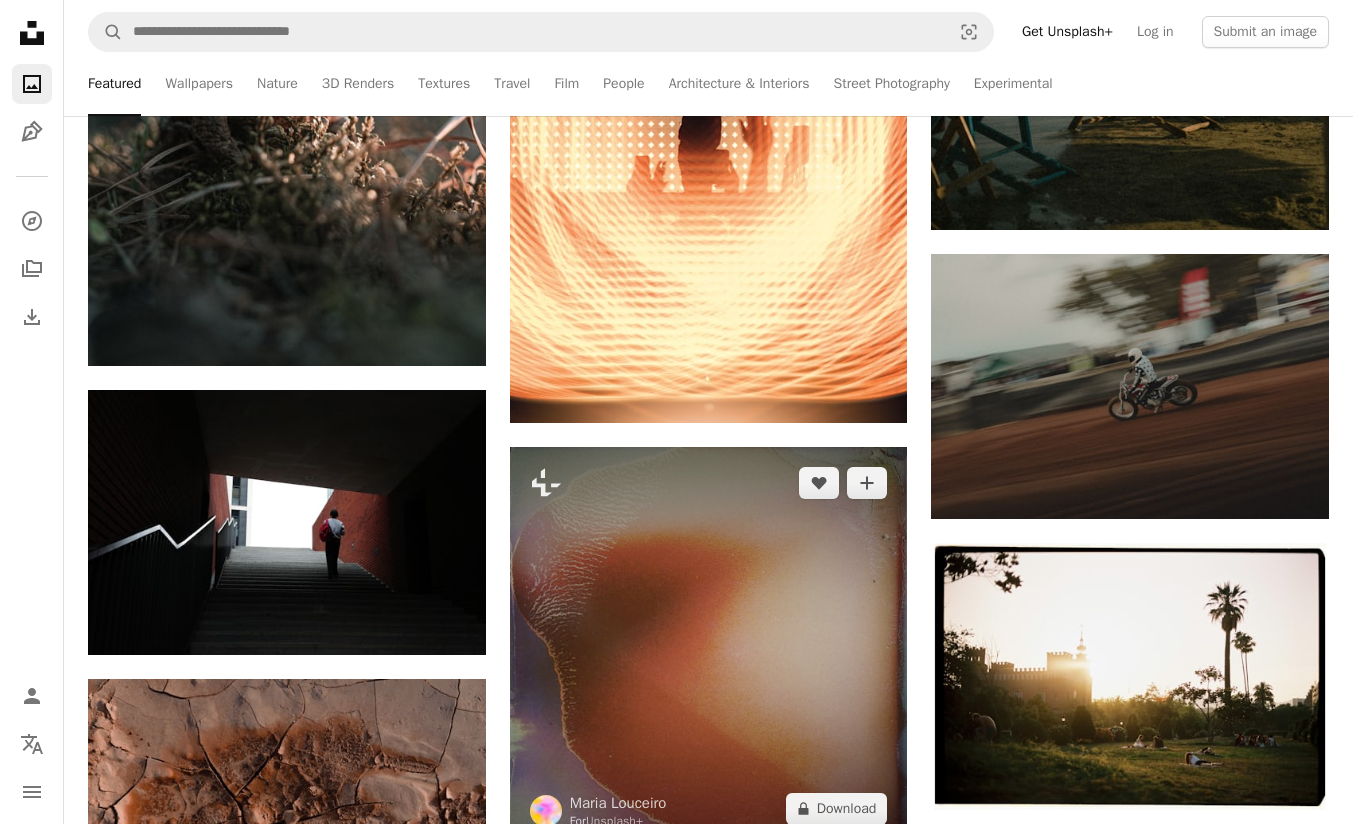 click at bounding box center (709, 646) 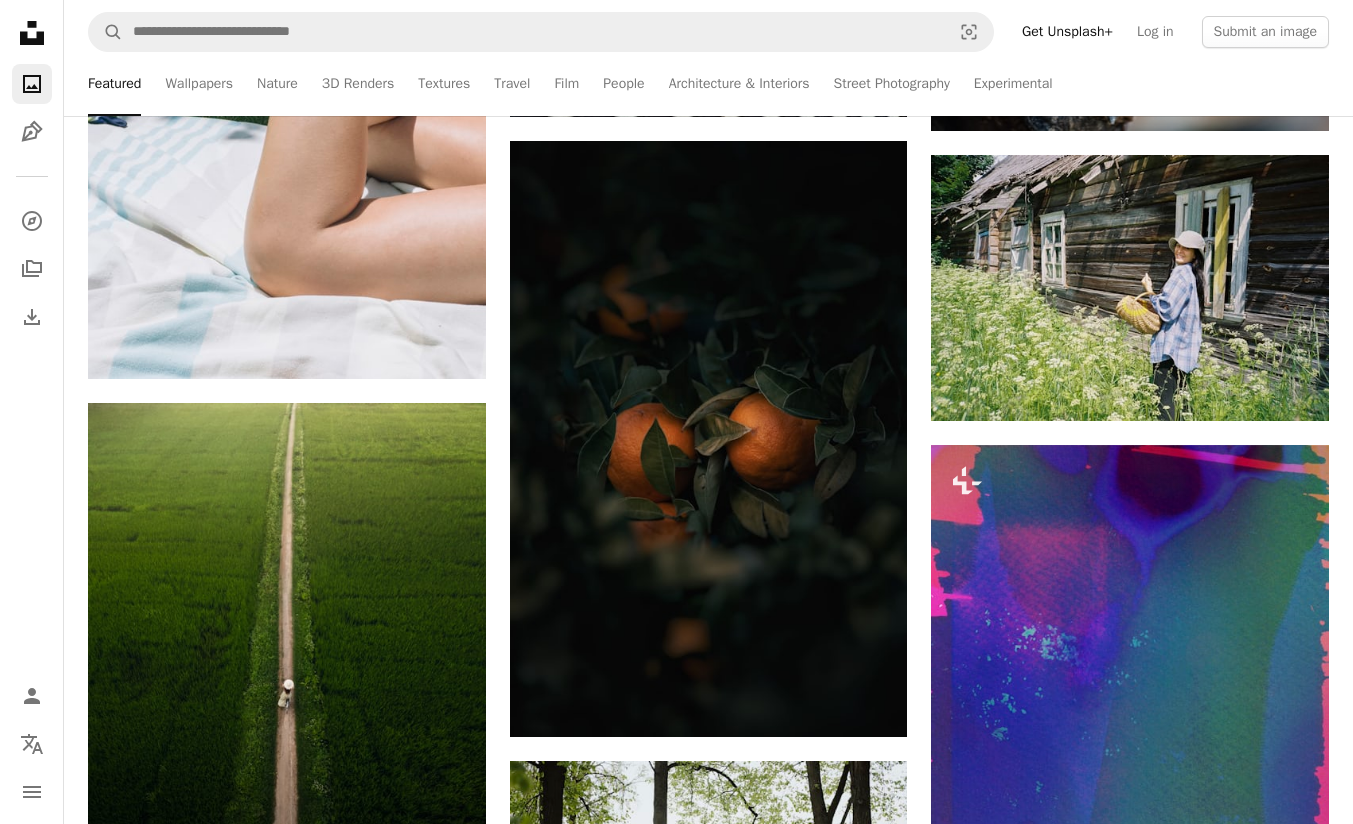 scroll, scrollTop: 72129, scrollLeft: 0, axis: vertical 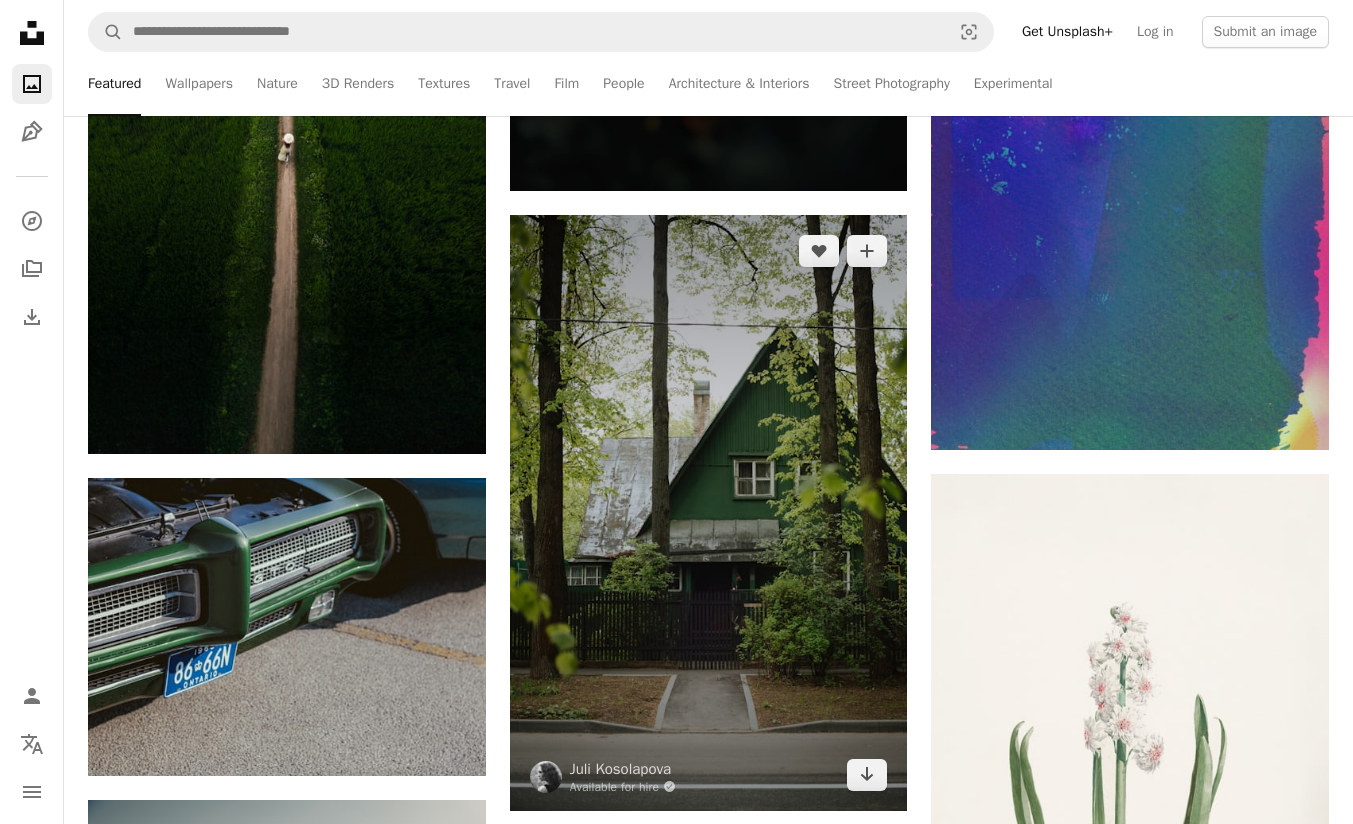 click at bounding box center [709, 513] 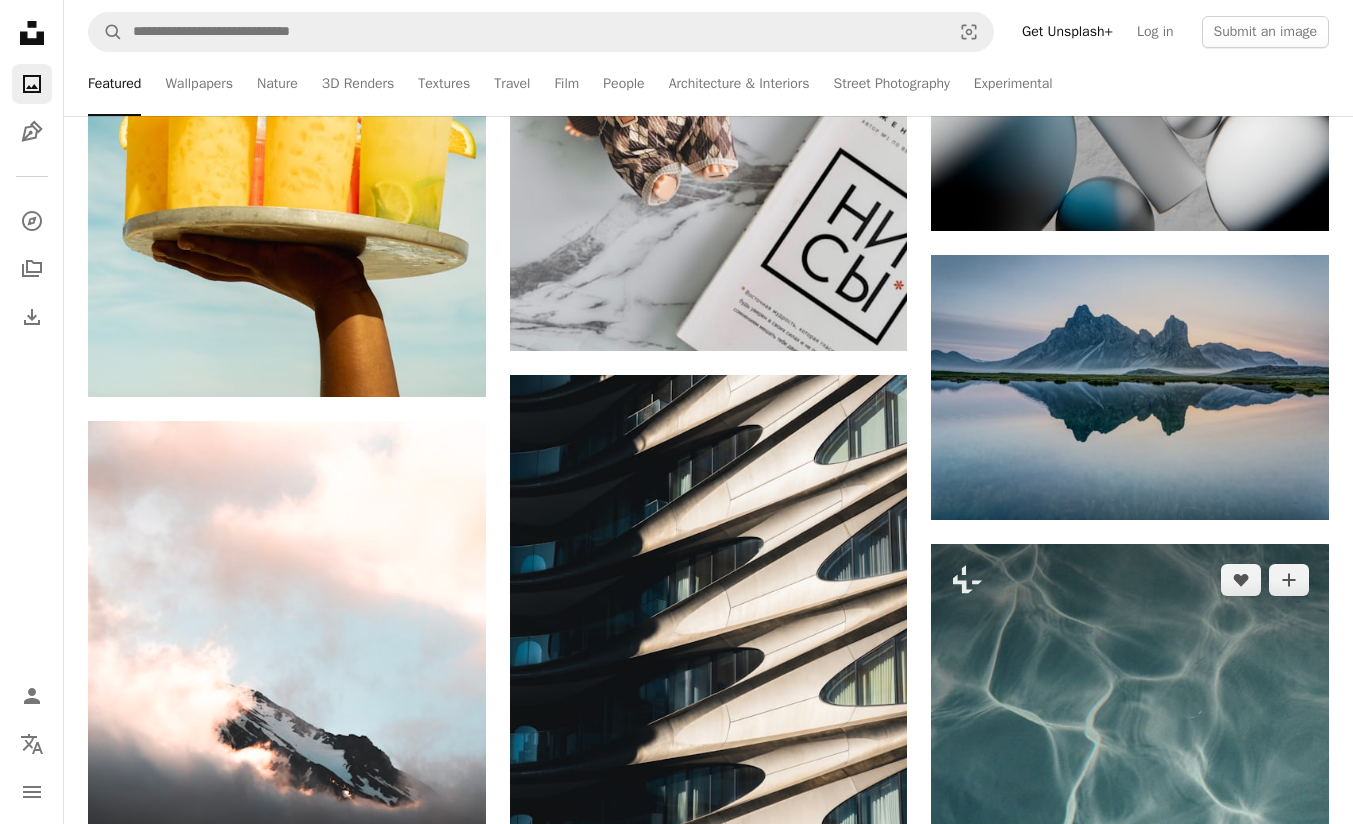 scroll, scrollTop: 80277, scrollLeft: 0, axis: vertical 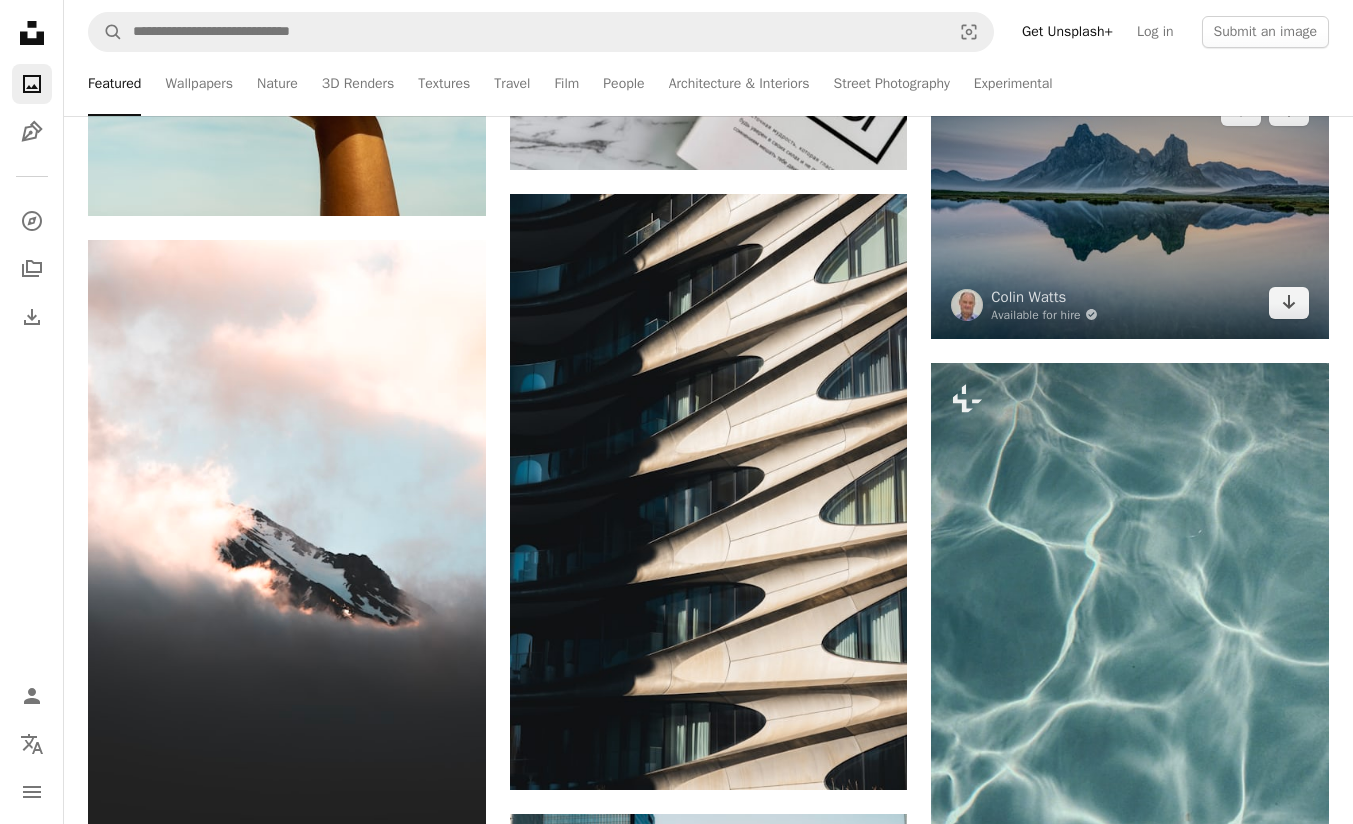 click at bounding box center (1130, 206) 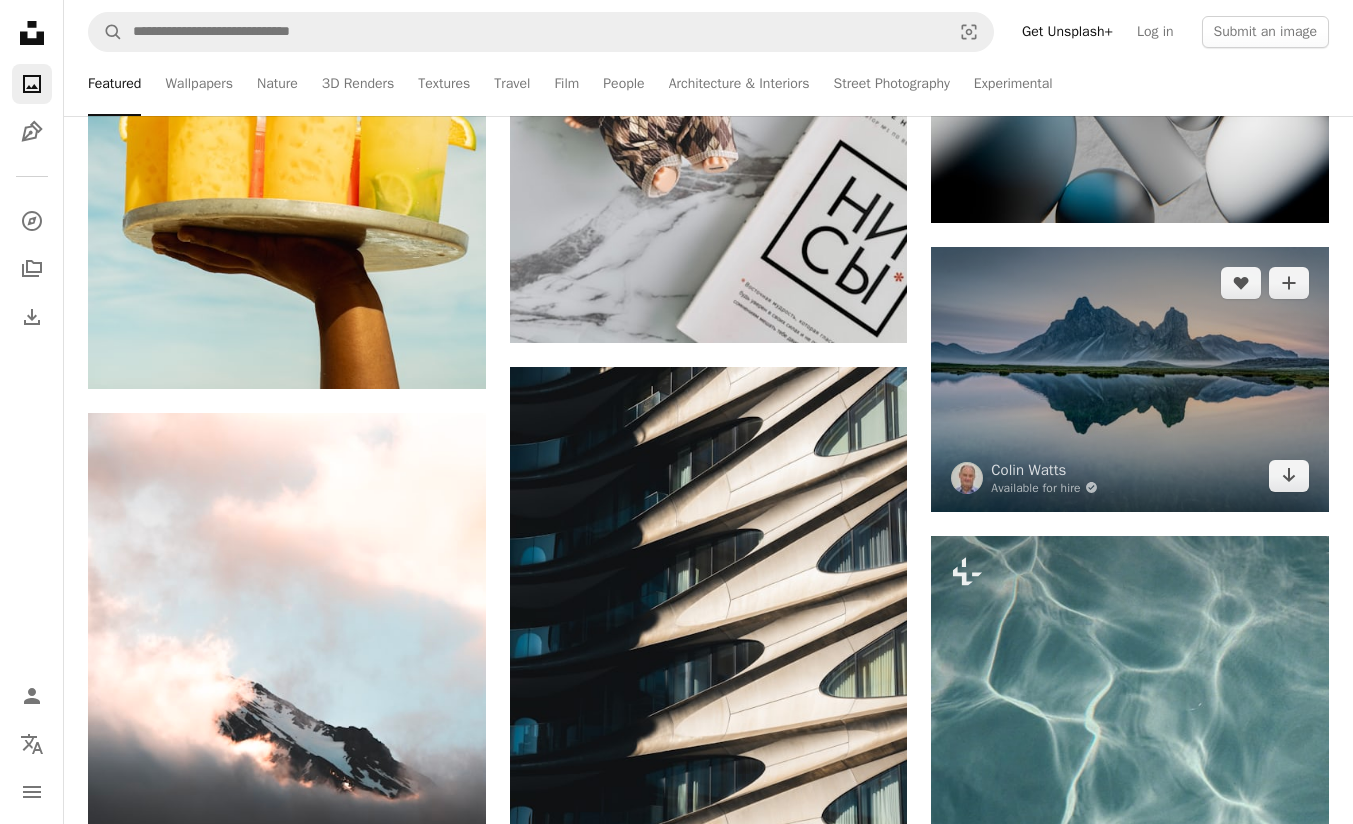 scroll, scrollTop: 80103, scrollLeft: 0, axis: vertical 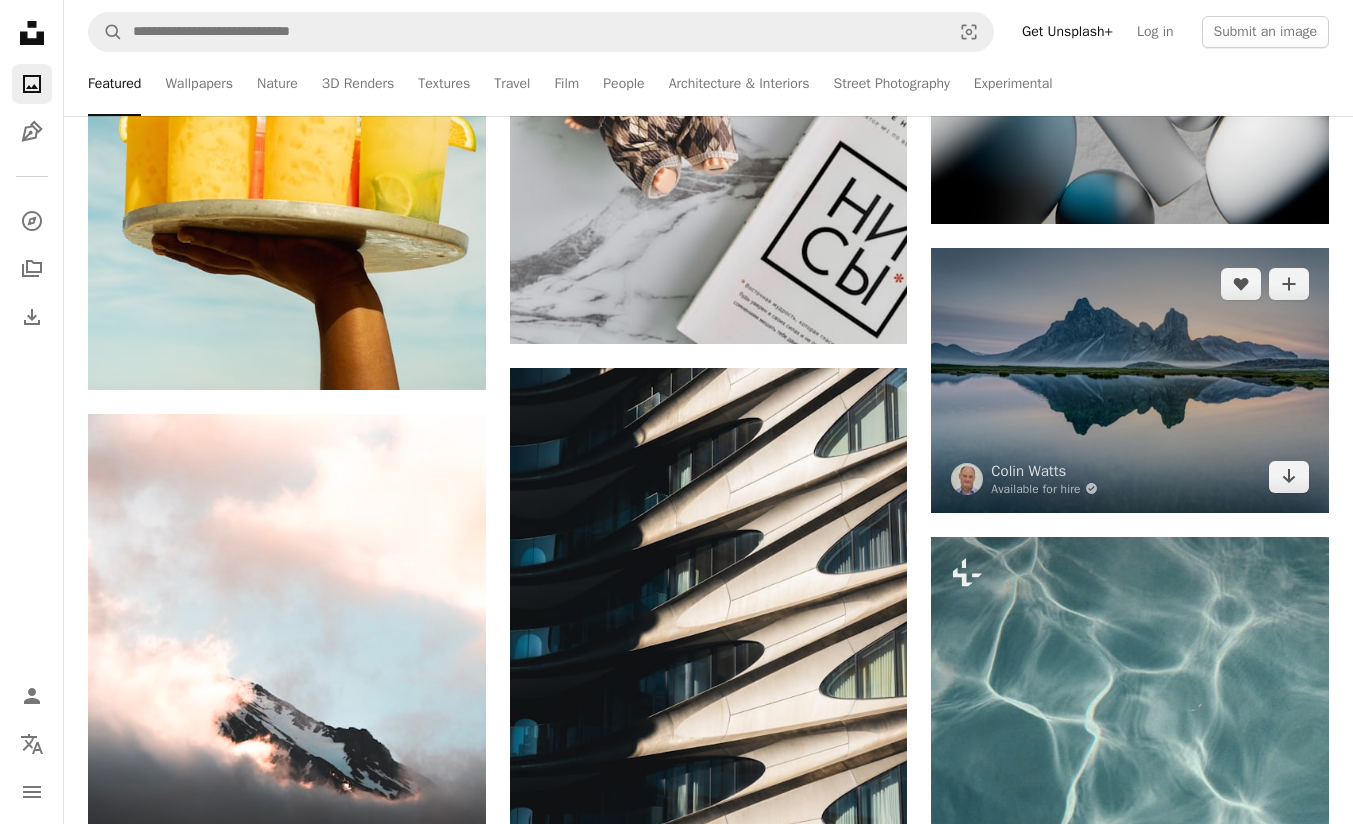 click at bounding box center [1130, 380] 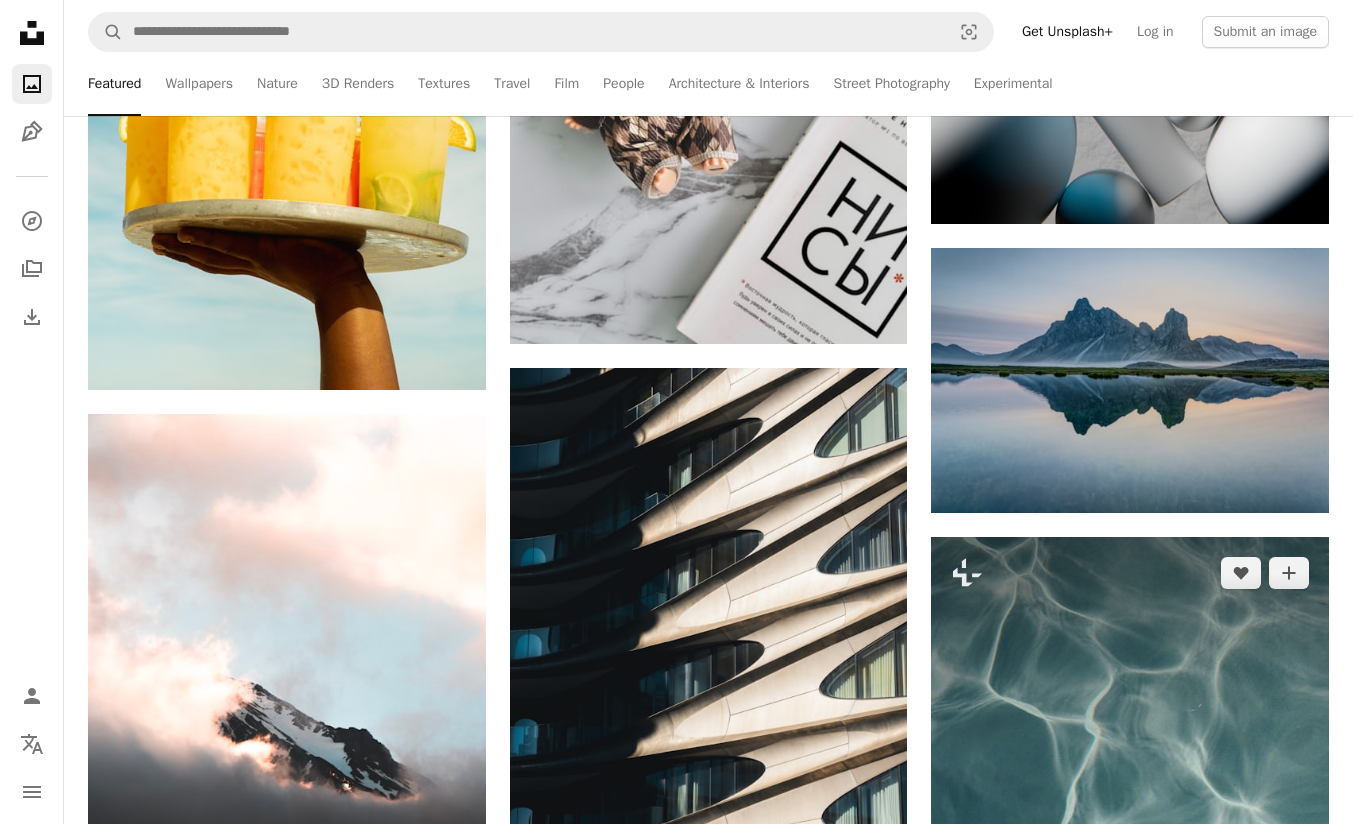 click at bounding box center [1130, 836] 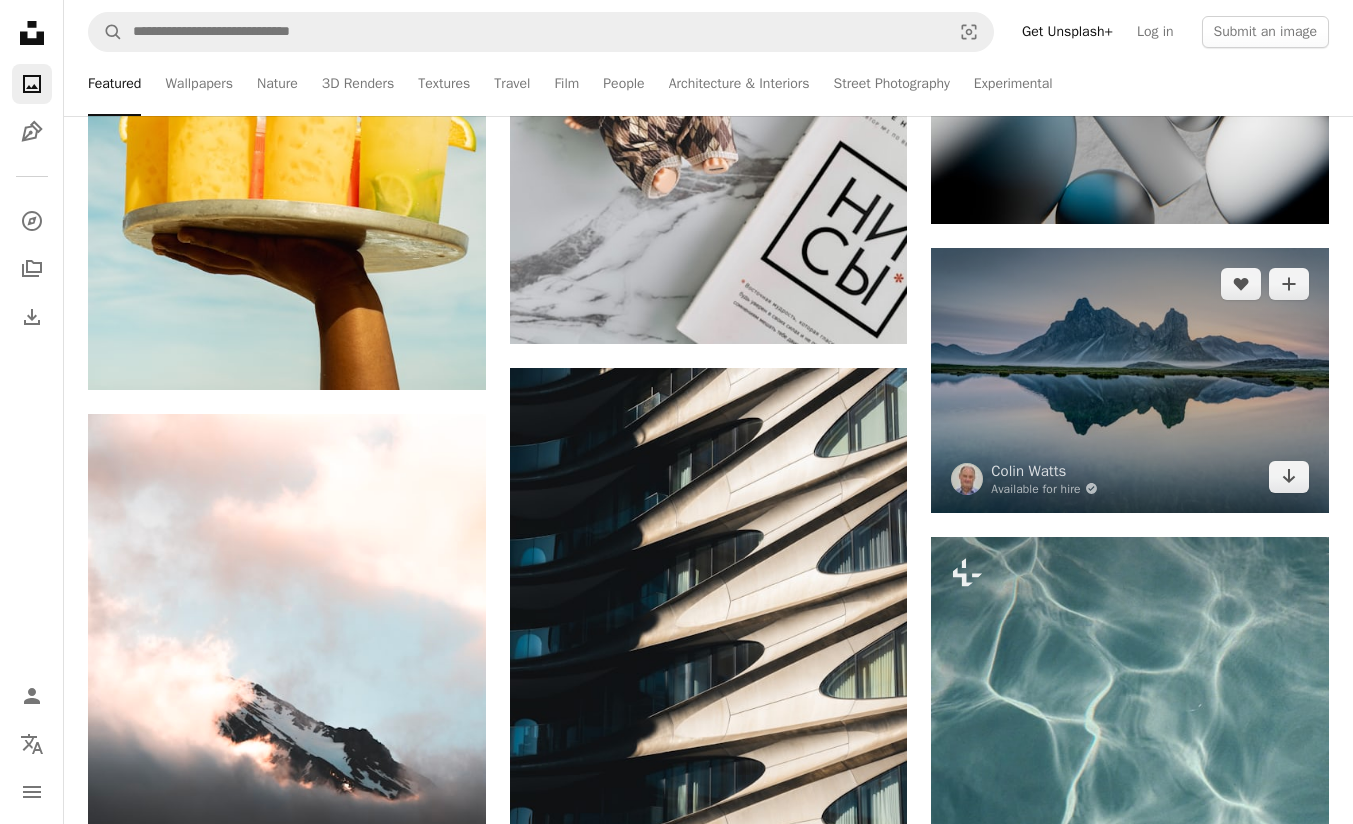 click at bounding box center (1130, 380) 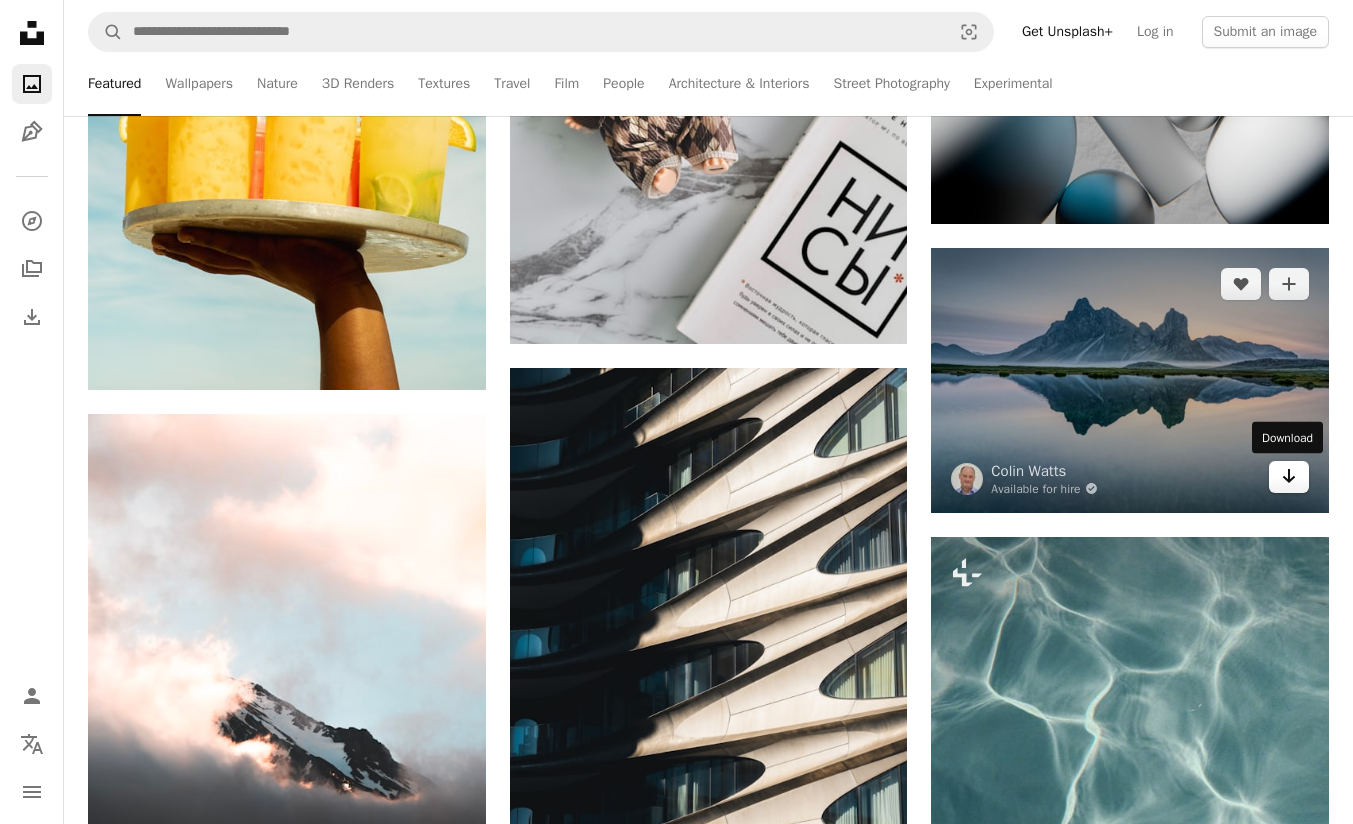 click on "Arrow pointing down" 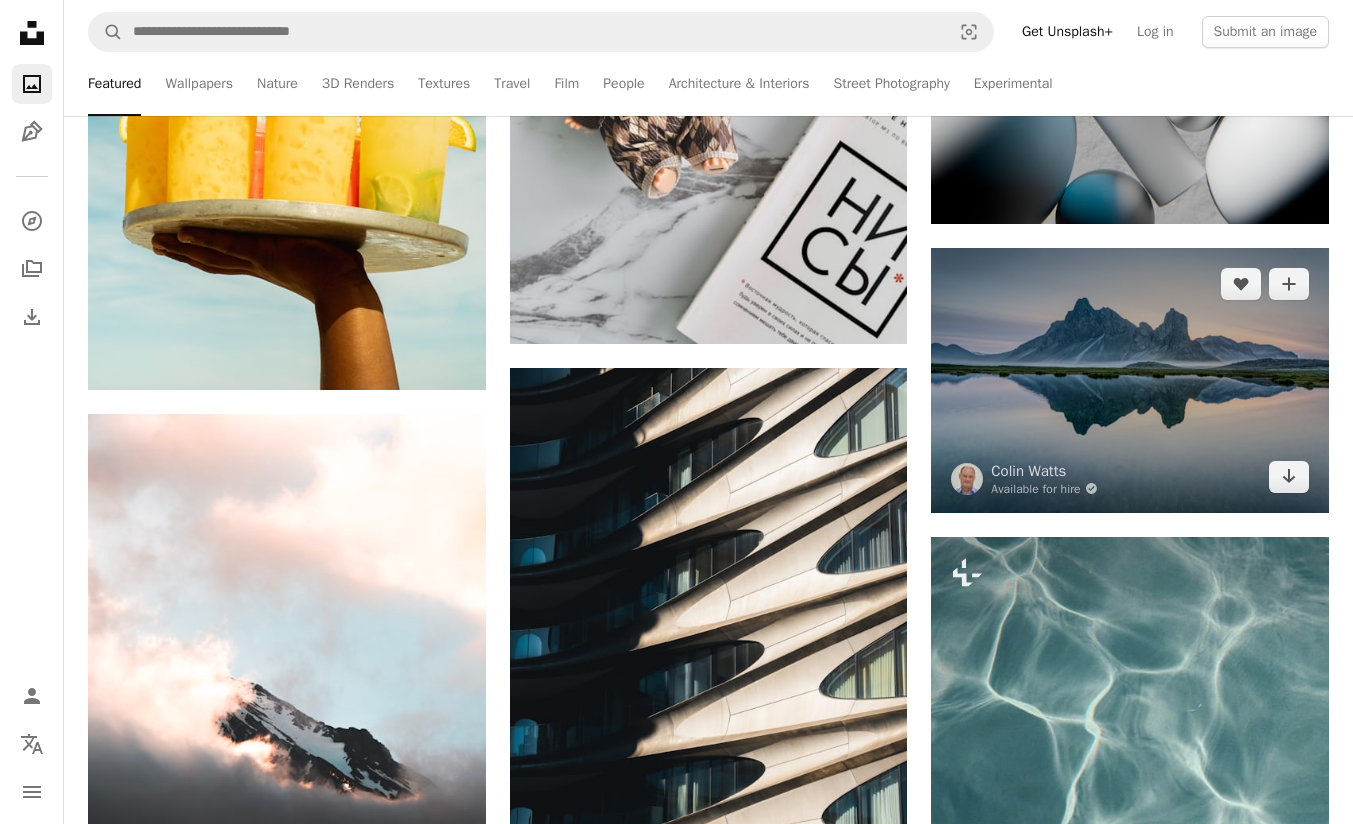 click at bounding box center [1130, 380] 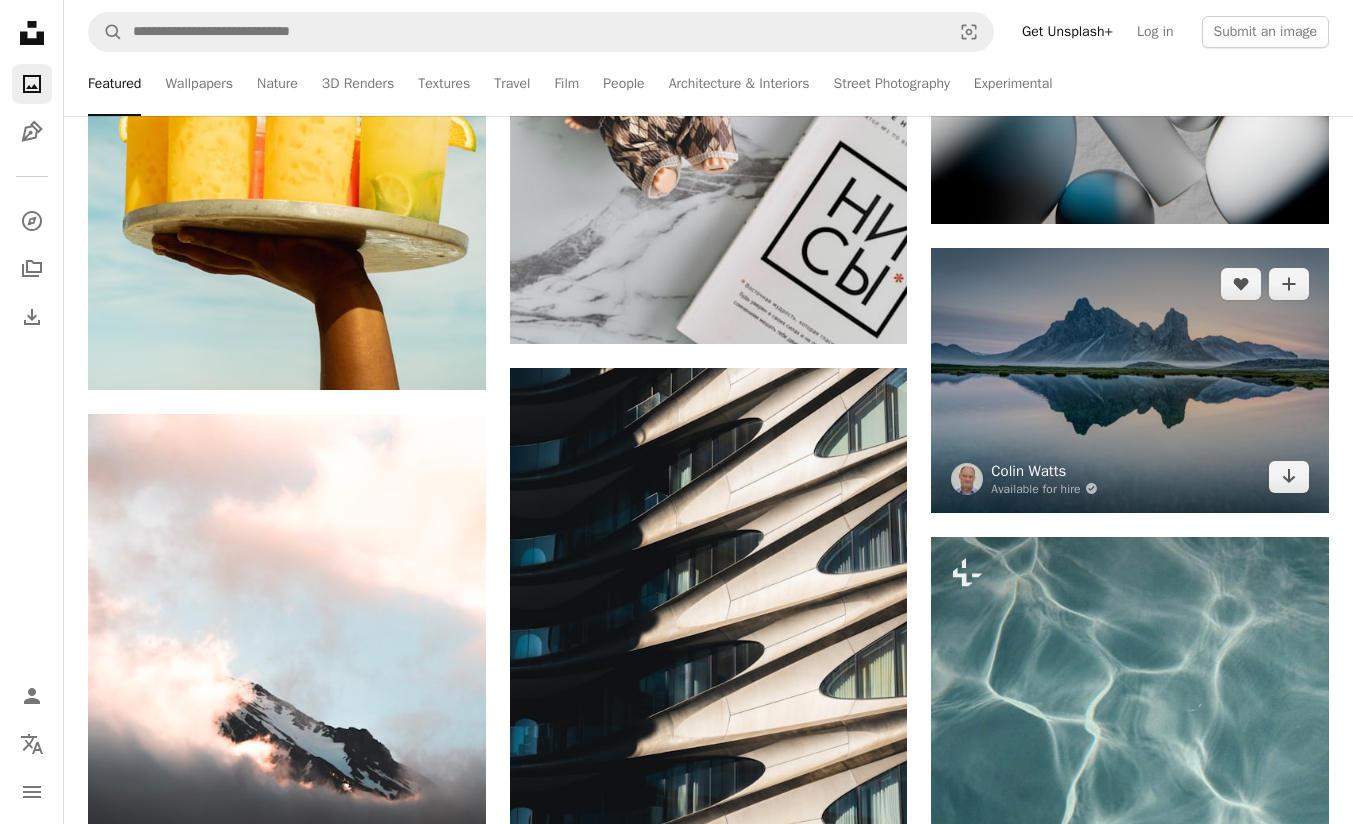 drag, startPoint x: 1111, startPoint y: 389, endPoint x: 1045, endPoint y: 475, distance: 108.40664 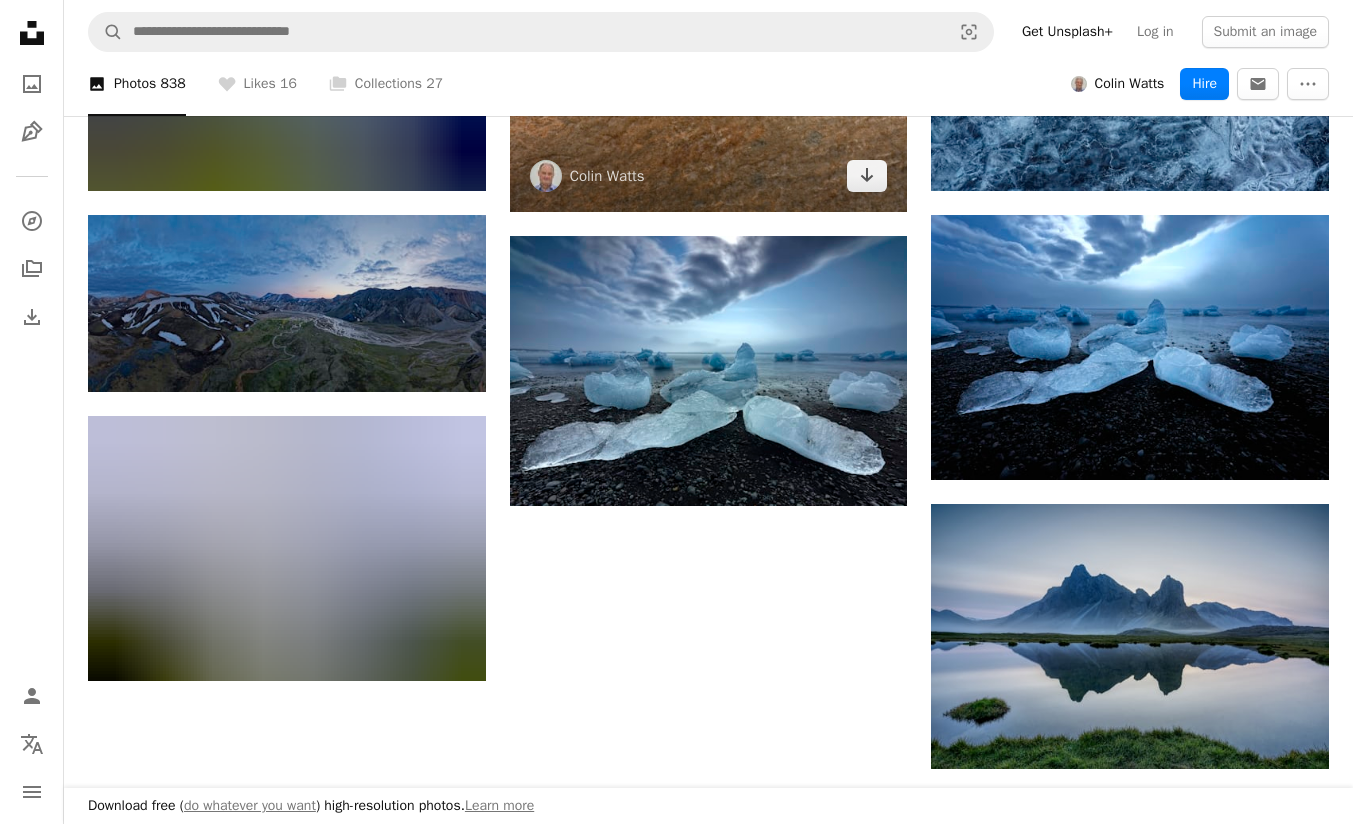 scroll, scrollTop: 1925, scrollLeft: 0, axis: vertical 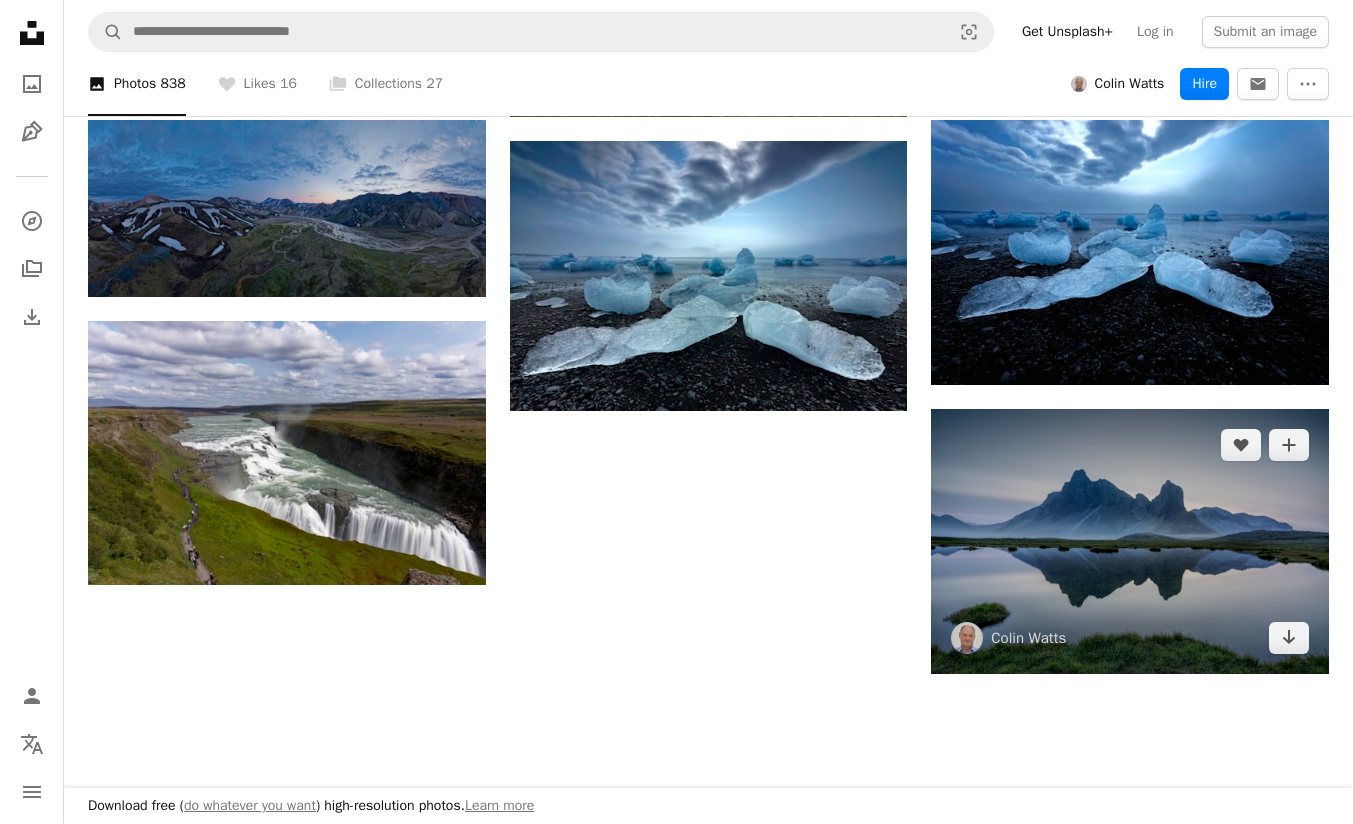 click at bounding box center (1130, 542) 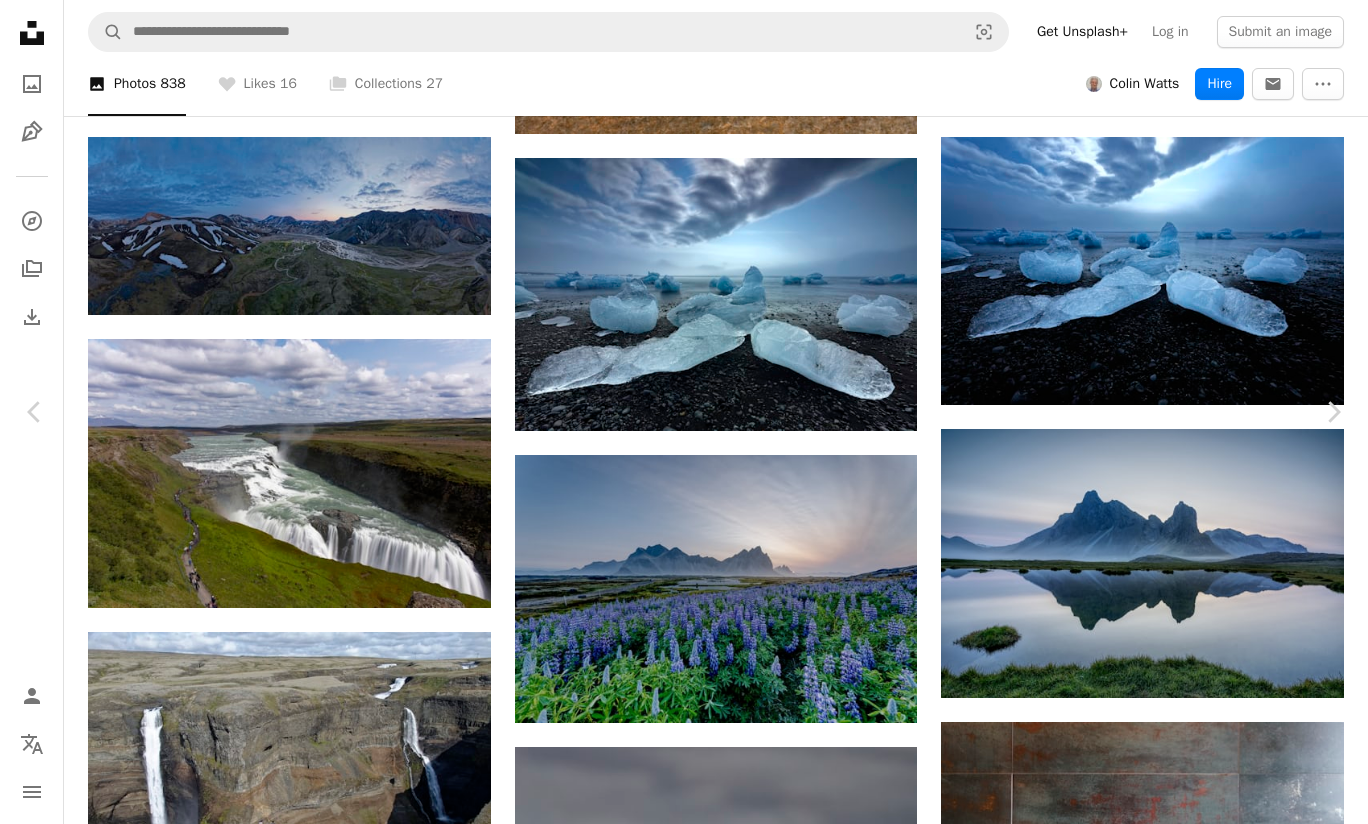 click on "Zoom in" at bounding box center [676, 2978] 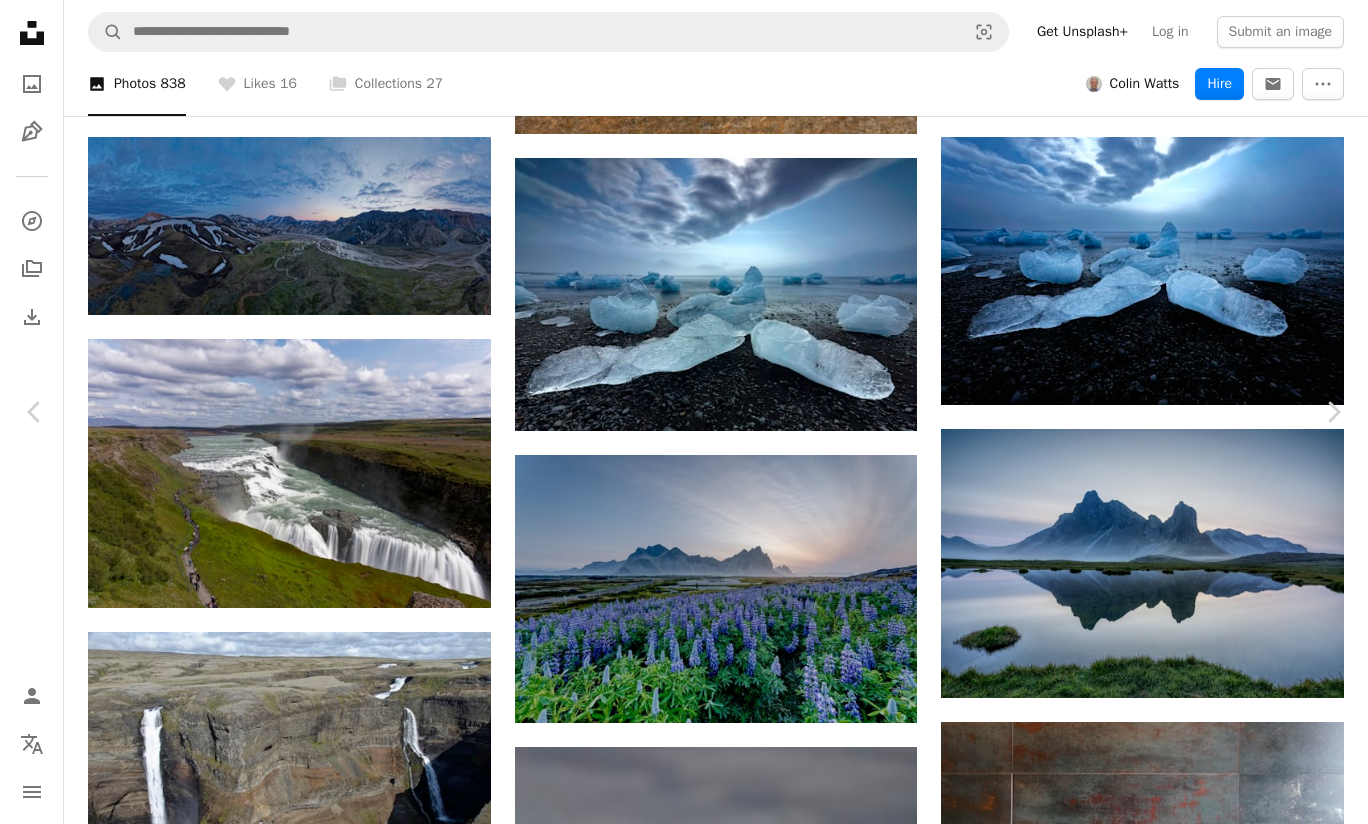 click on "Chevron down" 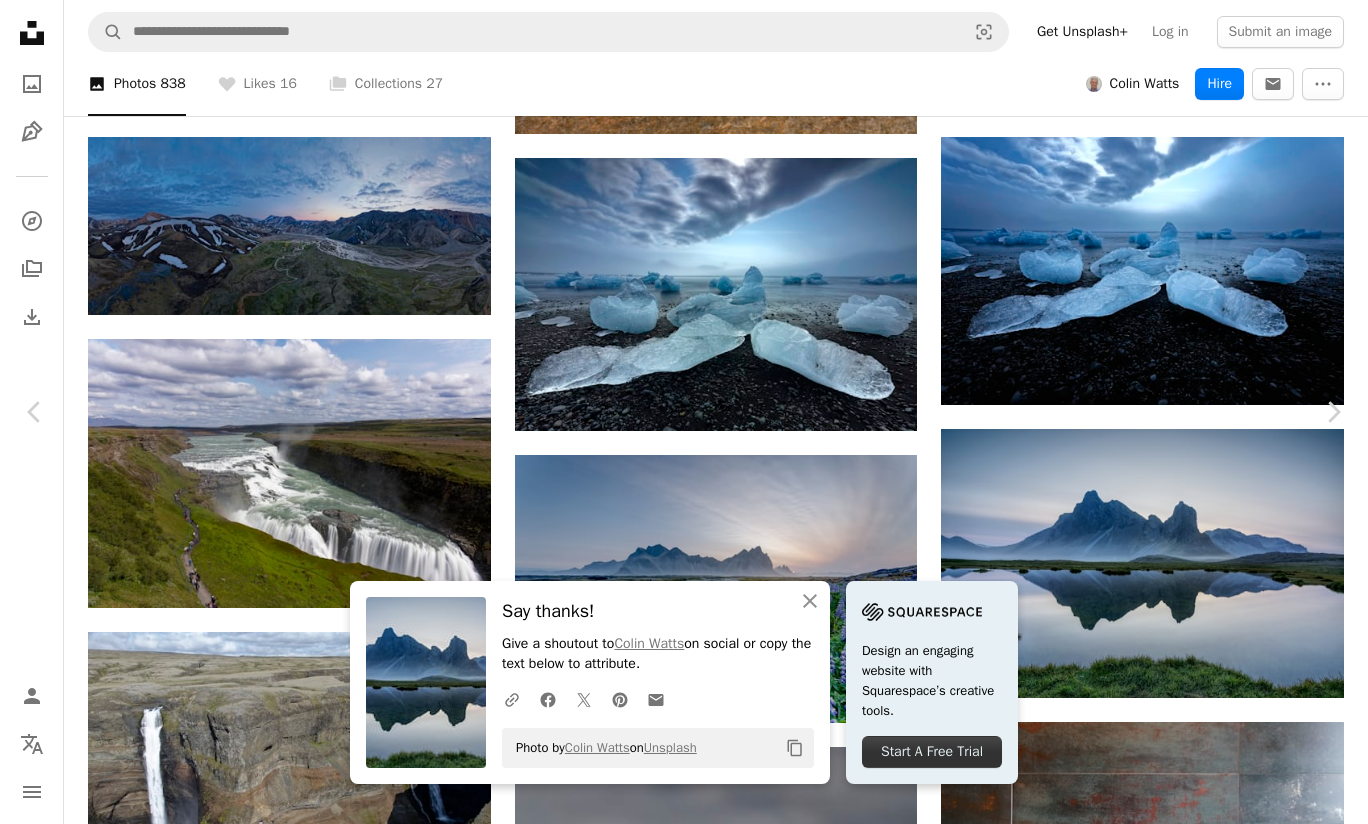 click on "An X shape Chevron left Chevron right An X shape Close Say thanks! Give a shoutout to  [NAME] [LAST]  on social or copy the text below to attribute. A URL sharing icon (chains) Facebook icon X (formerly Twitter) icon Pinterest icon An envelope Photo by  [NAME] [LAST]  on  Unsplash
Copy content Design an engaging website with Squarespace’s creative tools. Start A Free Trial [NAME] [LAST] Available for hire A checkmark inside of a circle A heart A plus sign Download free Chevron down Zoom in Views 372,258 Downloads 8,386 Featured in Travel A forward-right arrow Share Info icon Info More Actions A map marker Iceland Calendar outlined Published  3 weeks ago Camera SONY, ILCE-1 Safety Free to use under the  Unsplash License land grass iceland scenery lake outdoors mountain range panoramic pond peak wilderness Free images Browse premium related images on iStock  |  Save 20% with code UNSPLASH20 View more on iStock  ↗ Related images A heart A plus sign [NAME] [LAST] Available for hire Arrow pointing down A heart" at bounding box center [684, 2978] 